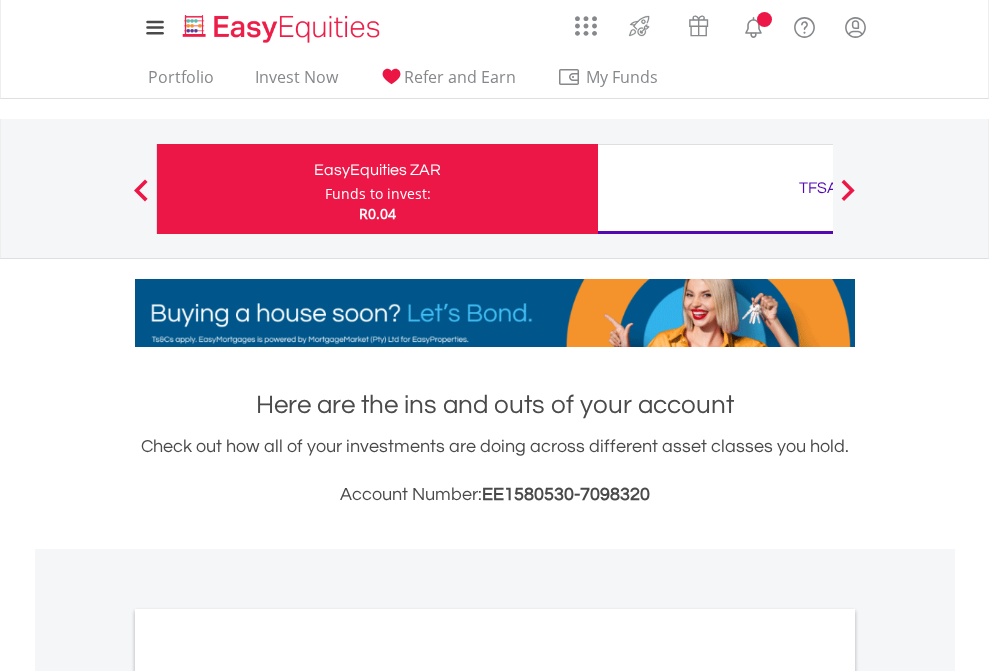 scroll, scrollTop: 0, scrollLeft: 0, axis: both 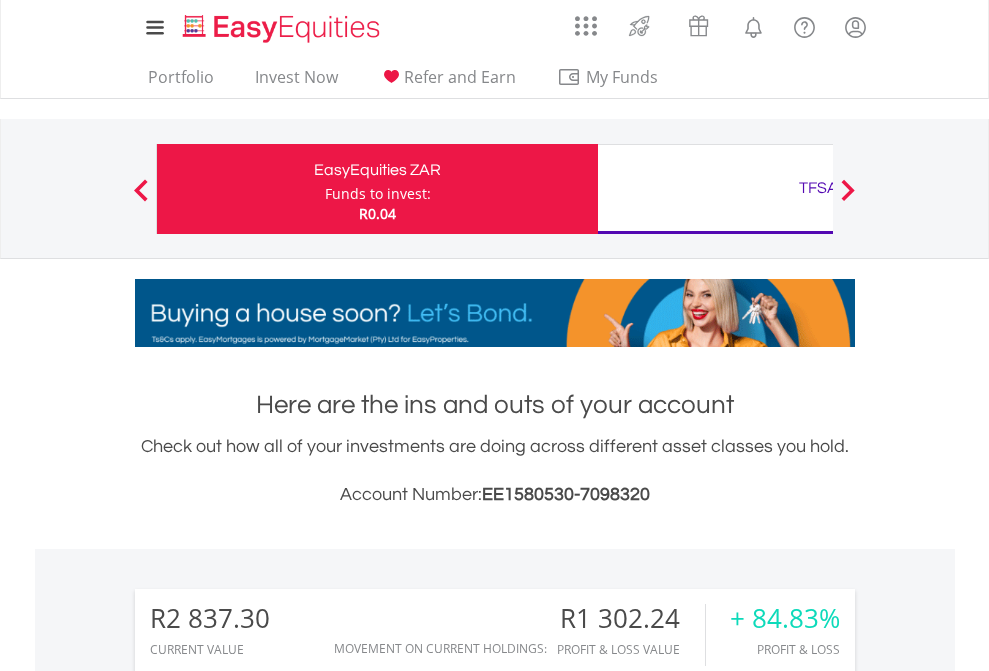 click on "Funds to invest:" at bounding box center (378, 194) 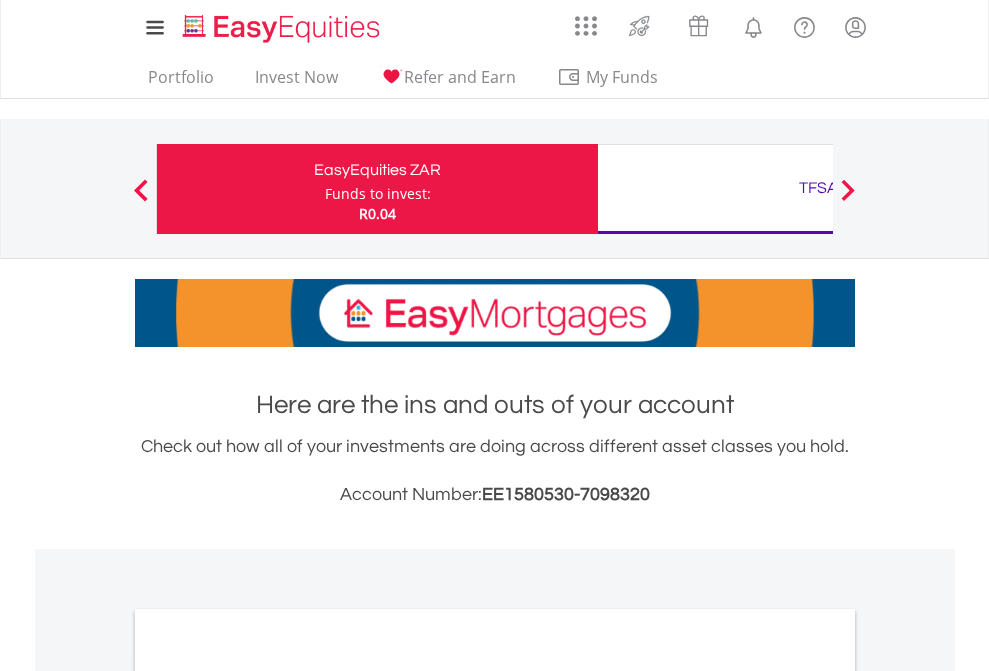 scroll, scrollTop: 0, scrollLeft: 0, axis: both 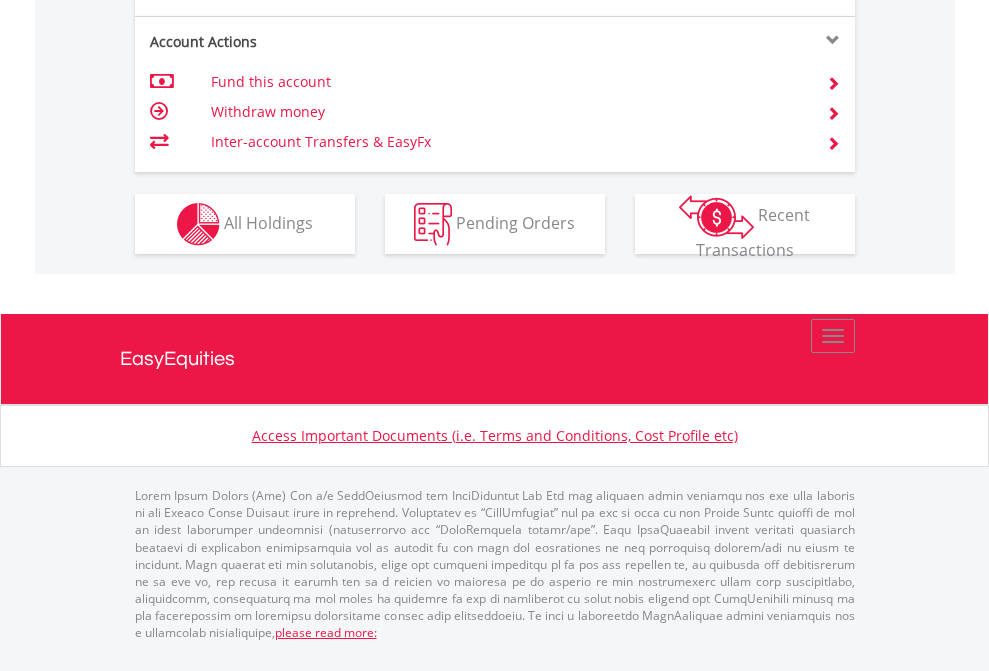click on "Investment types" at bounding box center (706, -337) 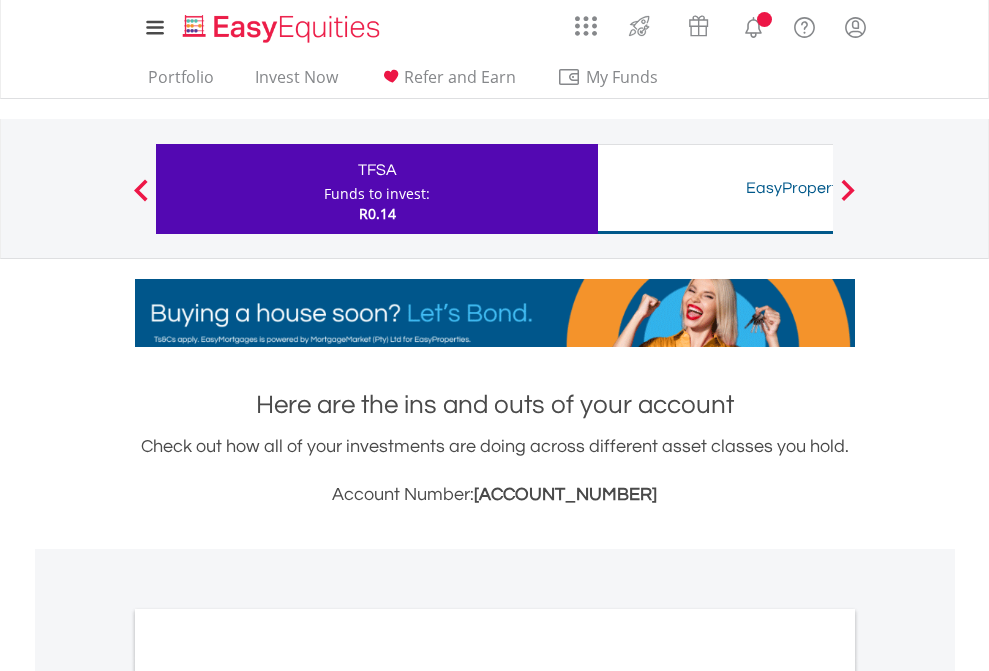 scroll, scrollTop: 0, scrollLeft: 0, axis: both 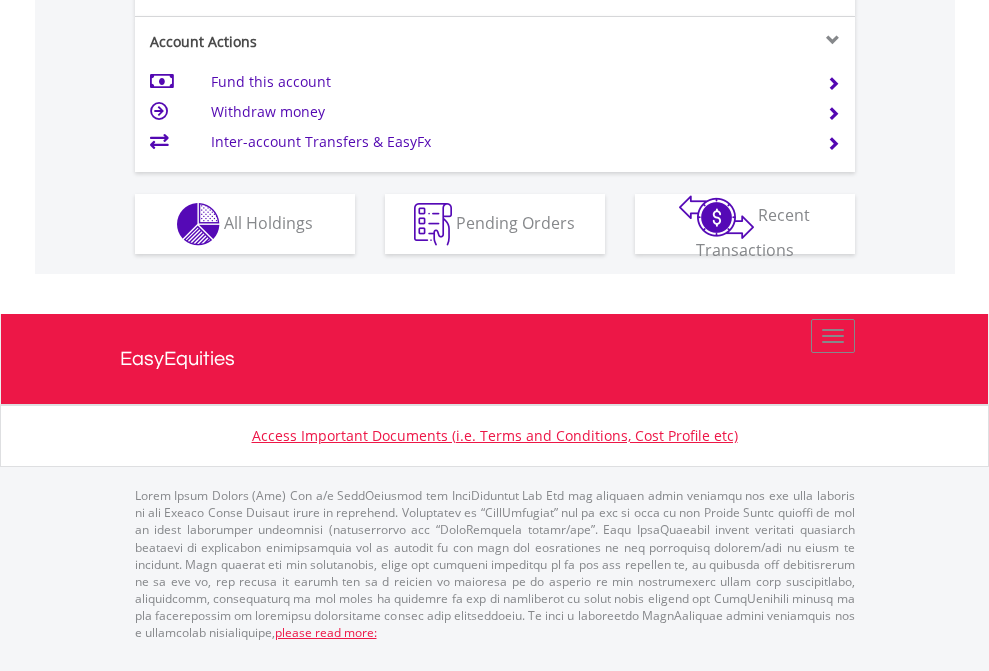 click on "Investment types" at bounding box center [706, -337] 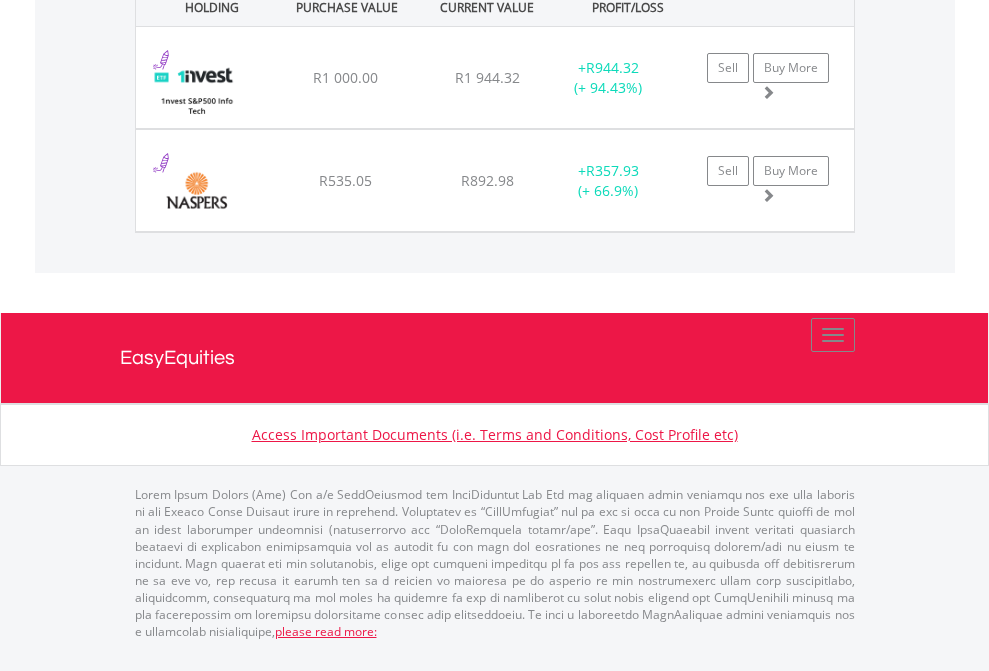 scroll, scrollTop: 144, scrollLeft: 0, axis: vertical 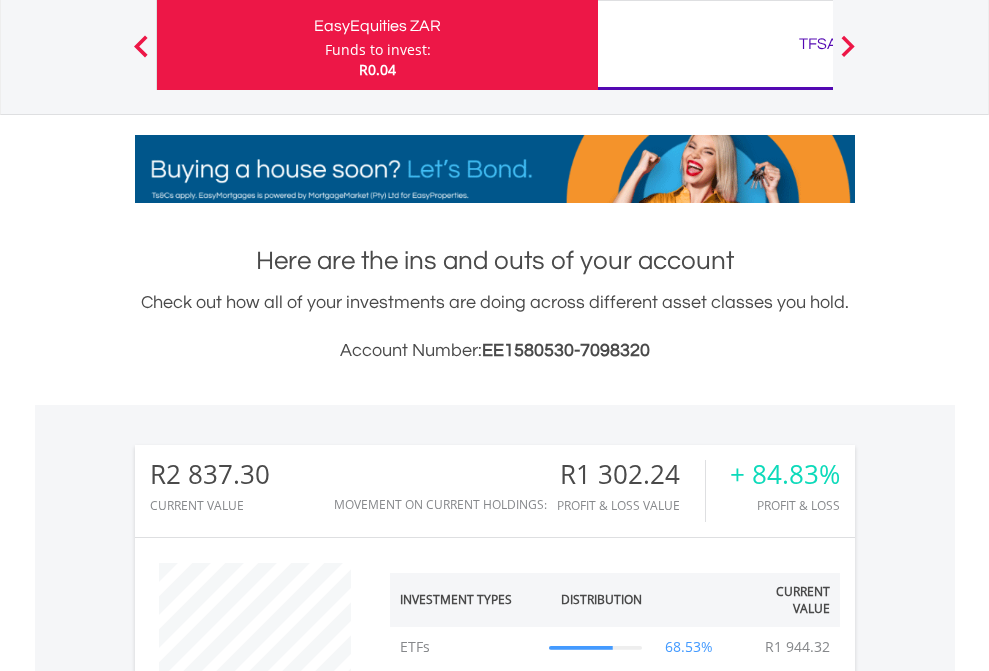 click on "TFSA" at bounding box center [818, 44] 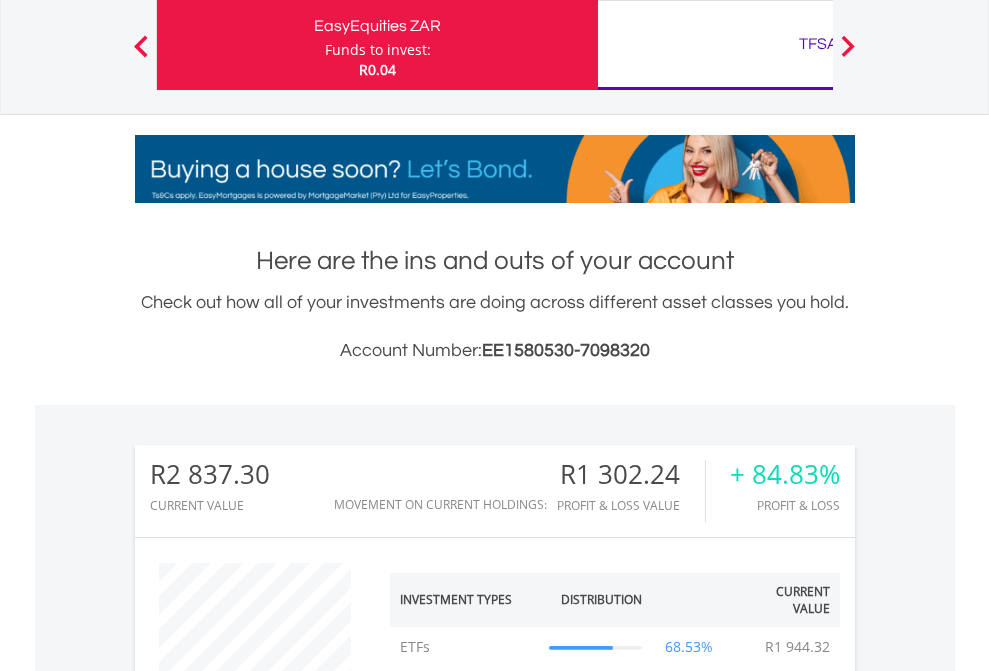 scroll, scrollTop: 999808, scrollLeft: 999687, axis: both 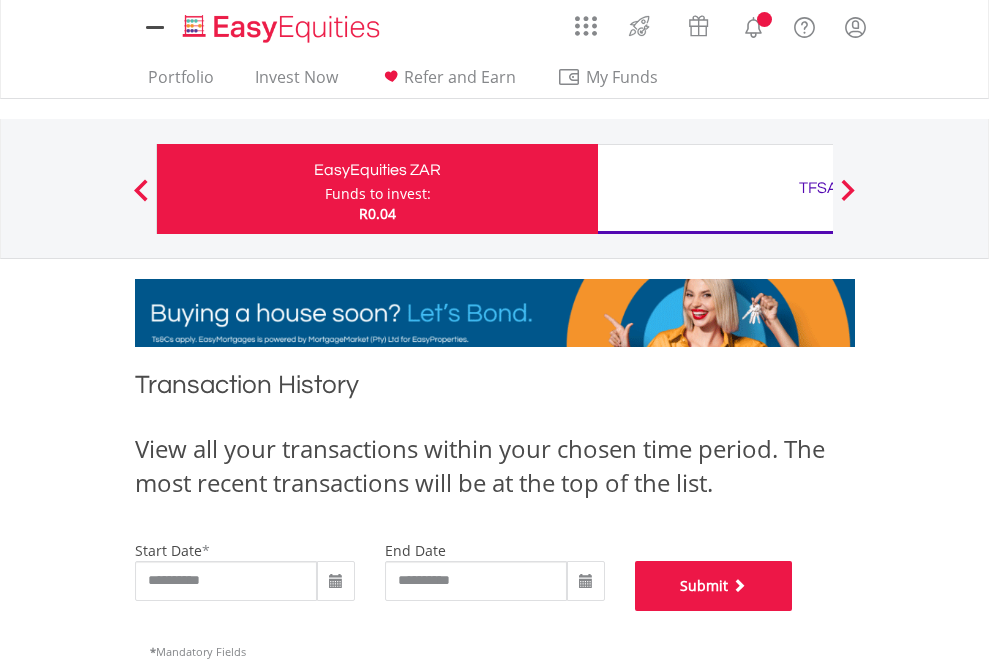 click on "Submit" at bounding box center (714, 586) 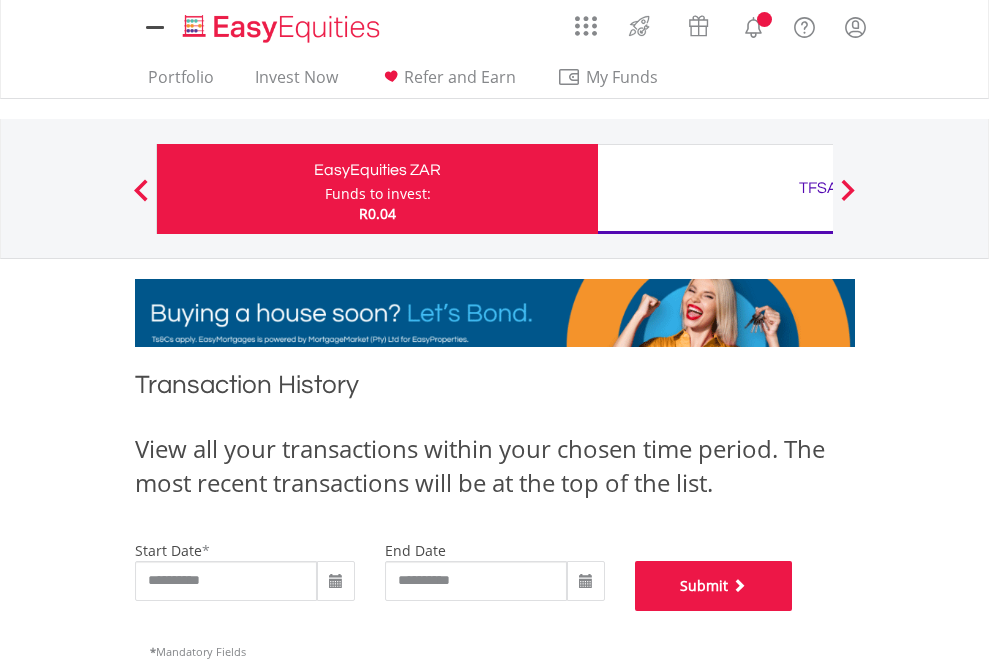 scroll, scrollTop: 811, scrollLeft: 0, axis: vertical 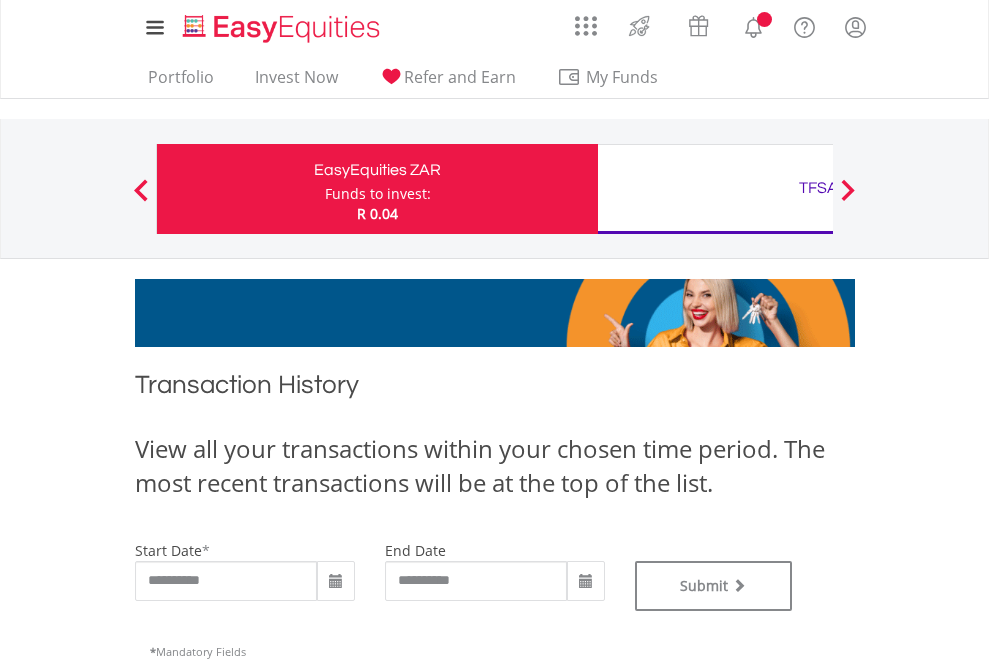 click on "TFSA" at bounding box center (818, 188) 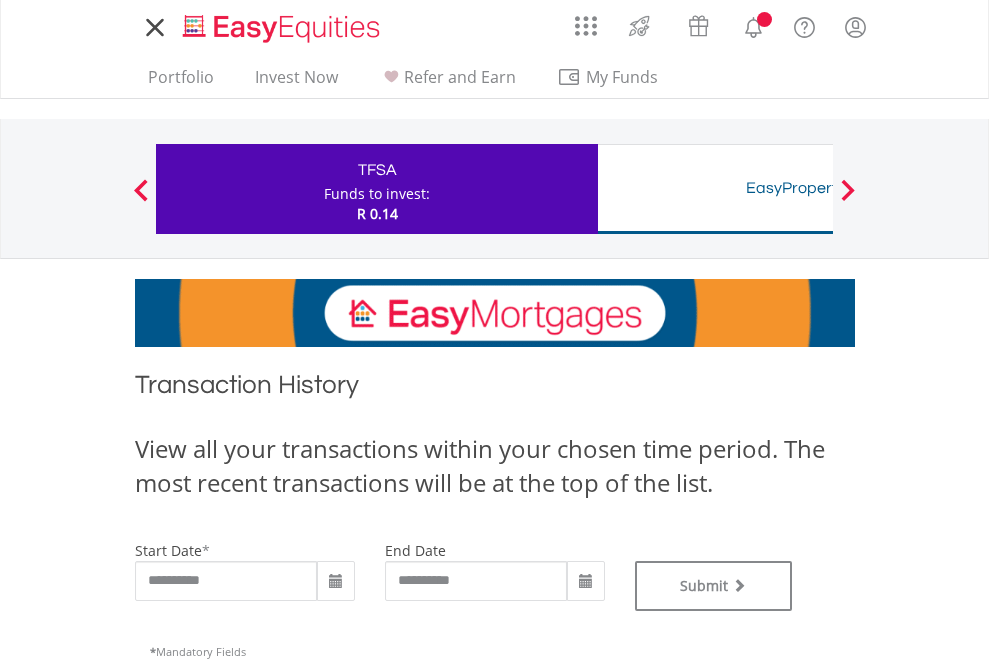 scroll, scrollTop: 0, scrollLeft: 0, axis: both 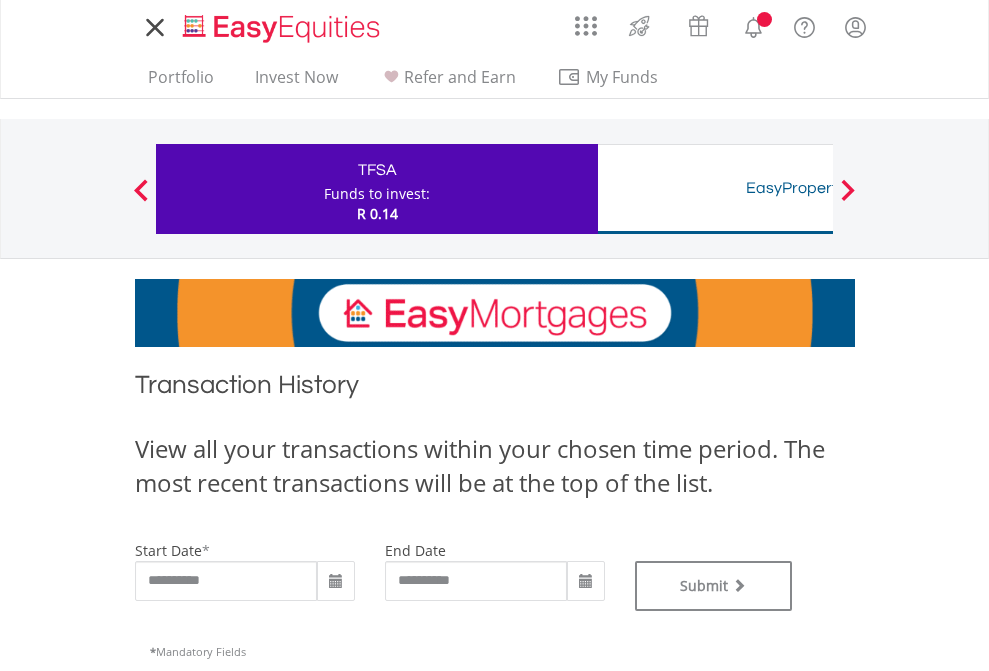 type on "**********" 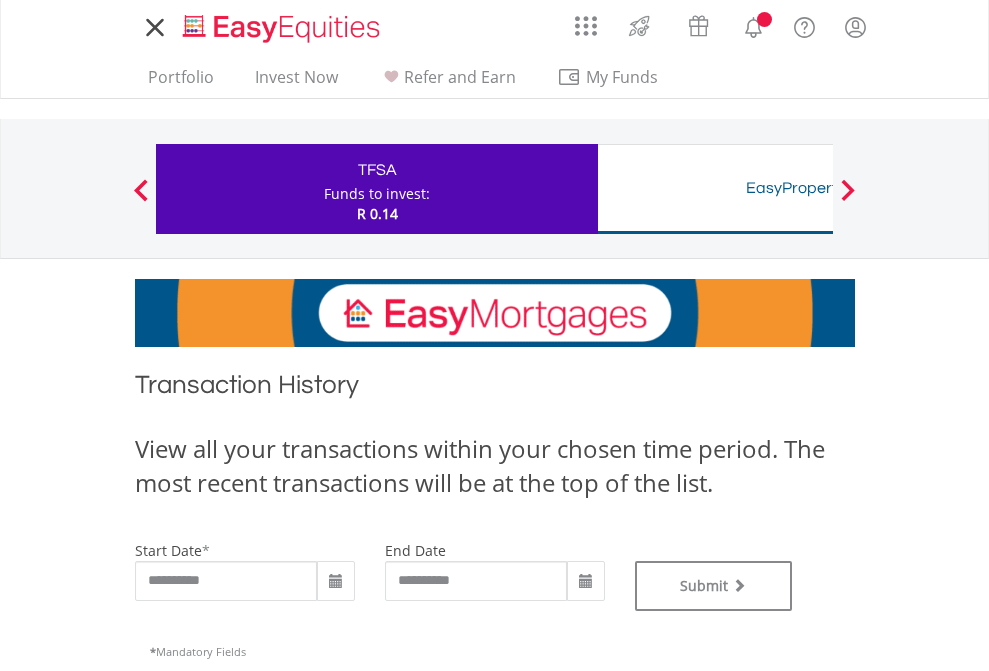 type on "**********" 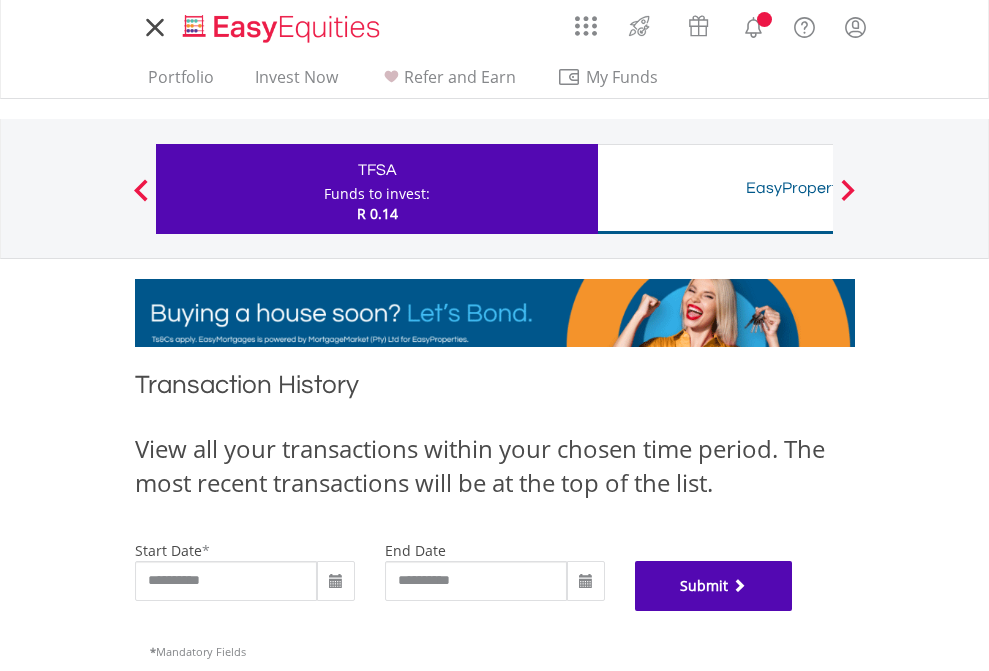 click on "Submit" at bounding box center (714, 586) 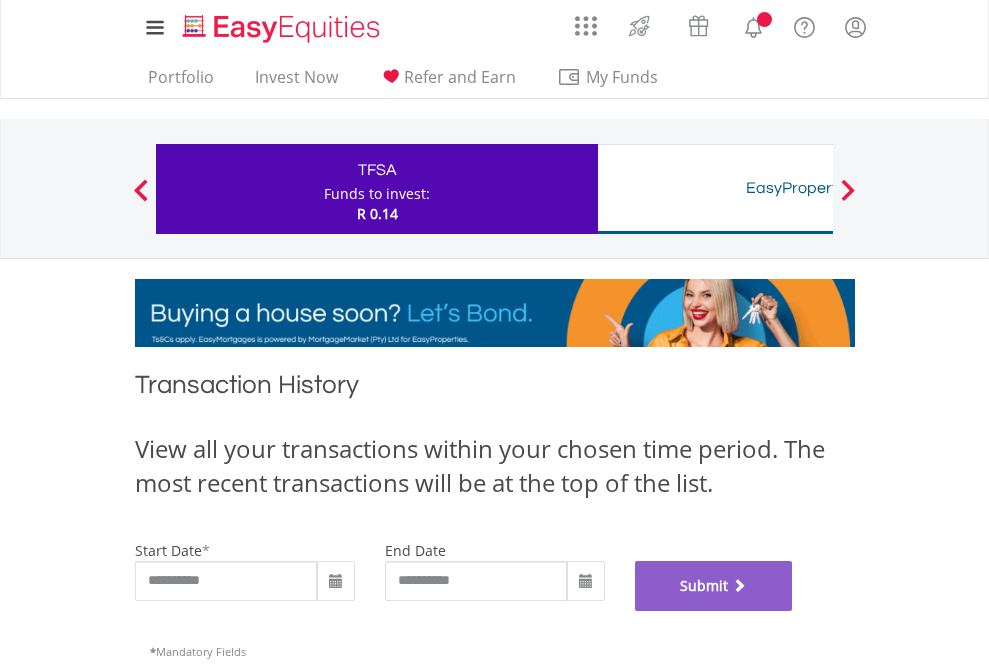 scroll, scrollTop: 811, scrollLeft: 0, axis: vertical 